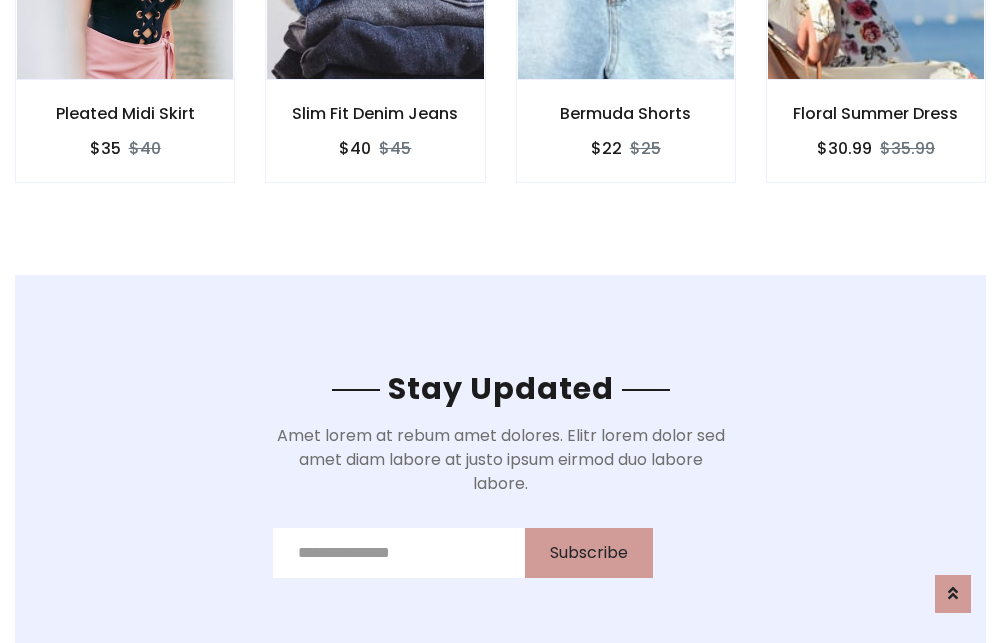 scroll, scrollTop: 3012, scrollLeft: 0, axis: vertical 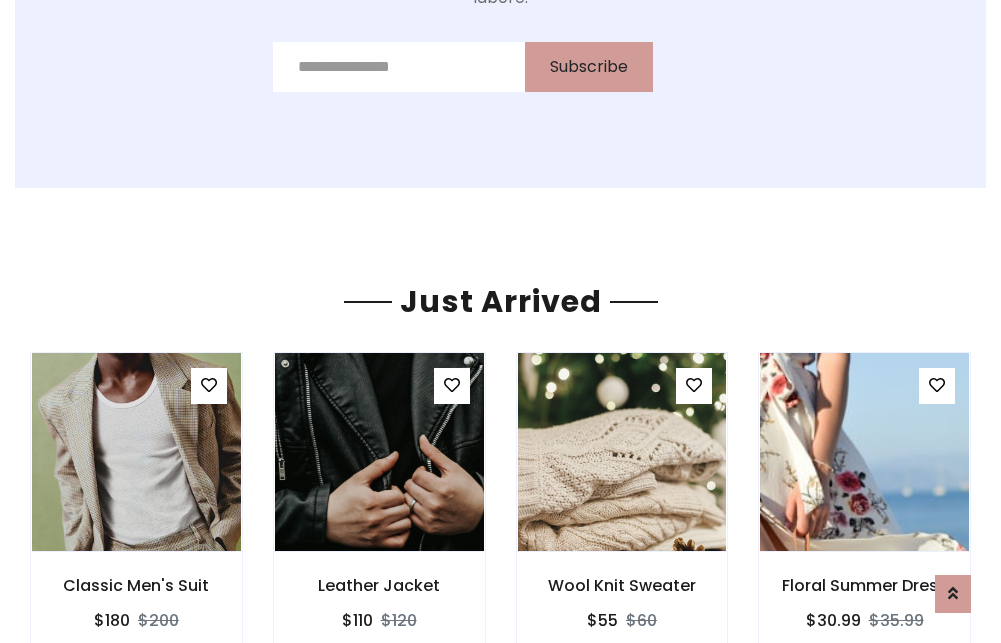 click on "Bermuda Shorts
$22
$25" at bounding box center [626, -441] 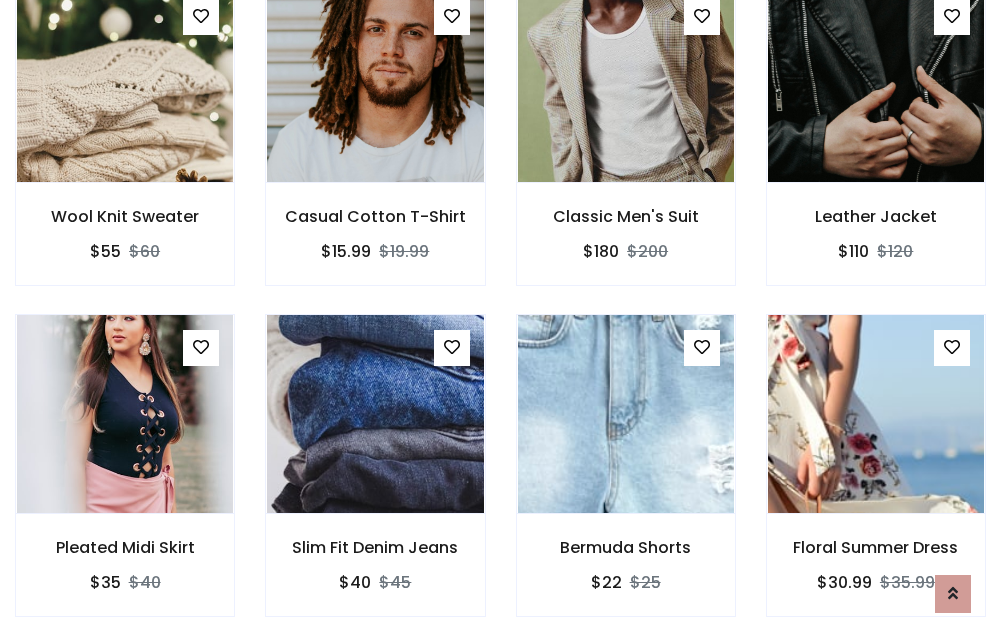 click on "Bermuda Shorts
$22
$25" at bounding box center [626, 479] 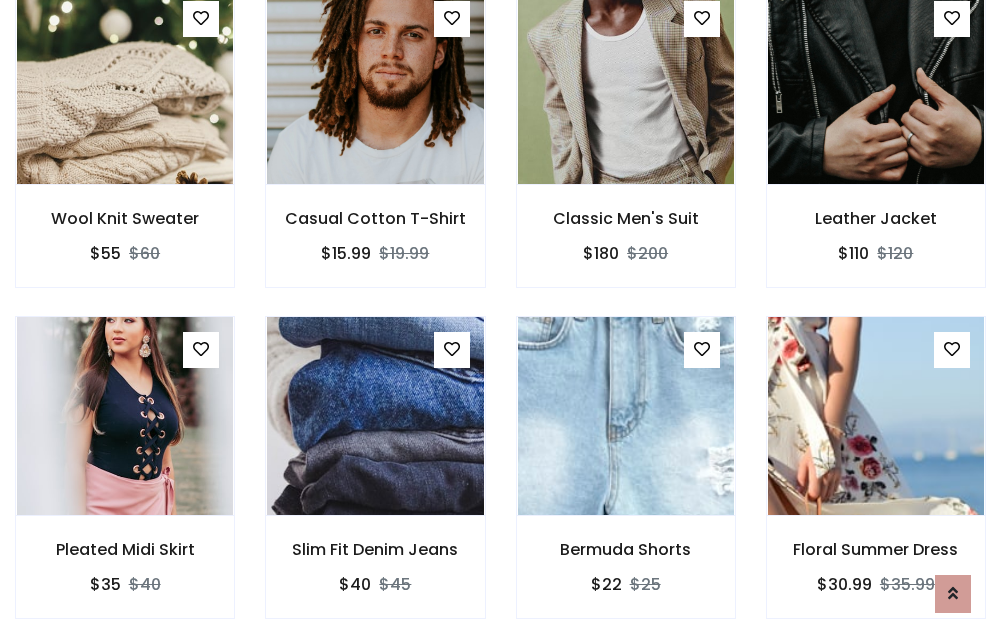 click on "Bermuda Shorts
$22
$25" at bounding box center [626, 481] 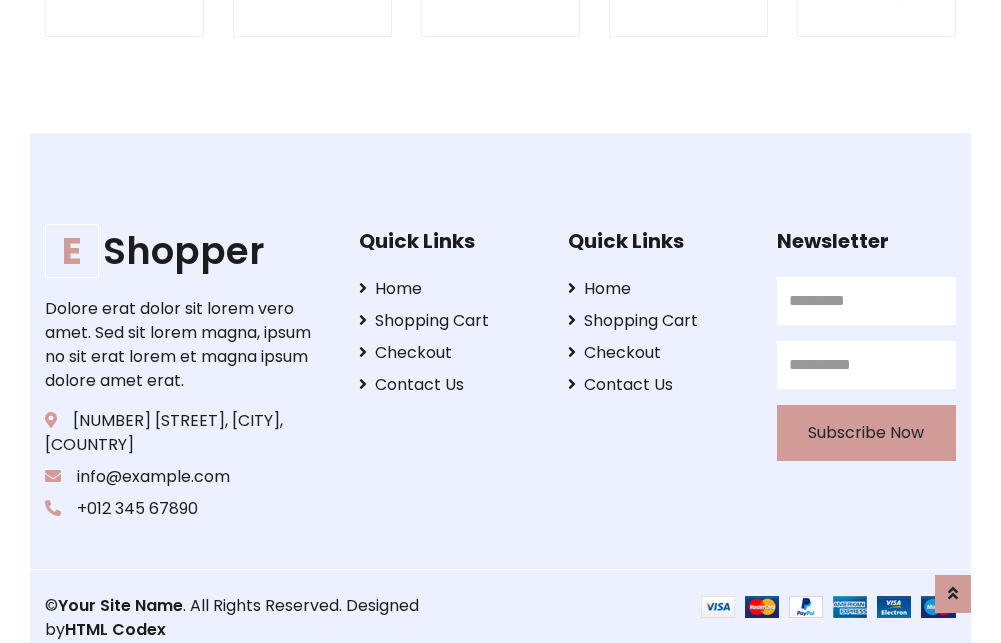 scroll, scrollTop: 3807, scrollLeft: 0, axis: vertical 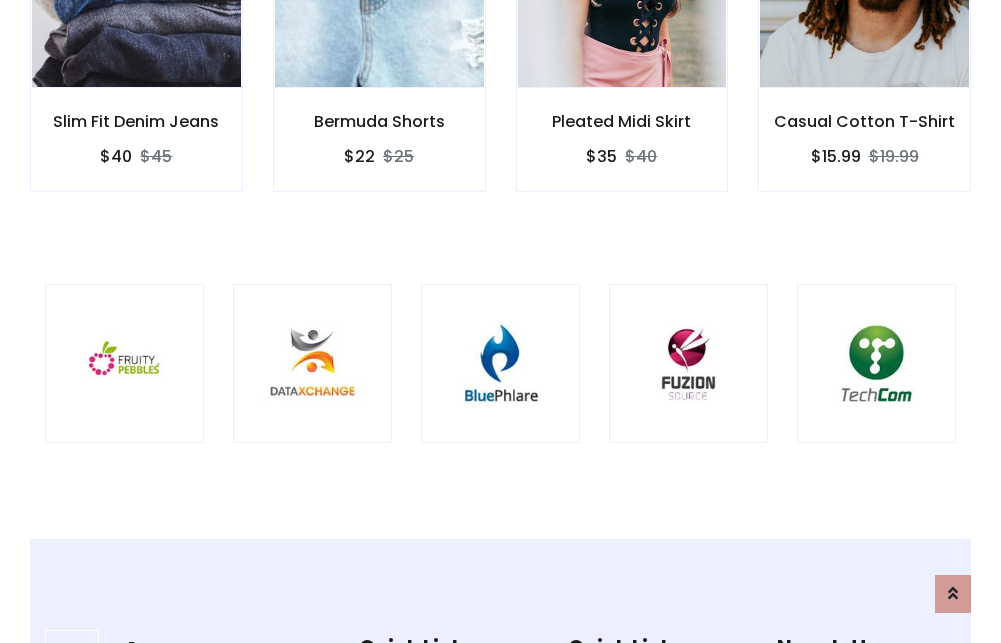 click at bounding box center (500, 363) 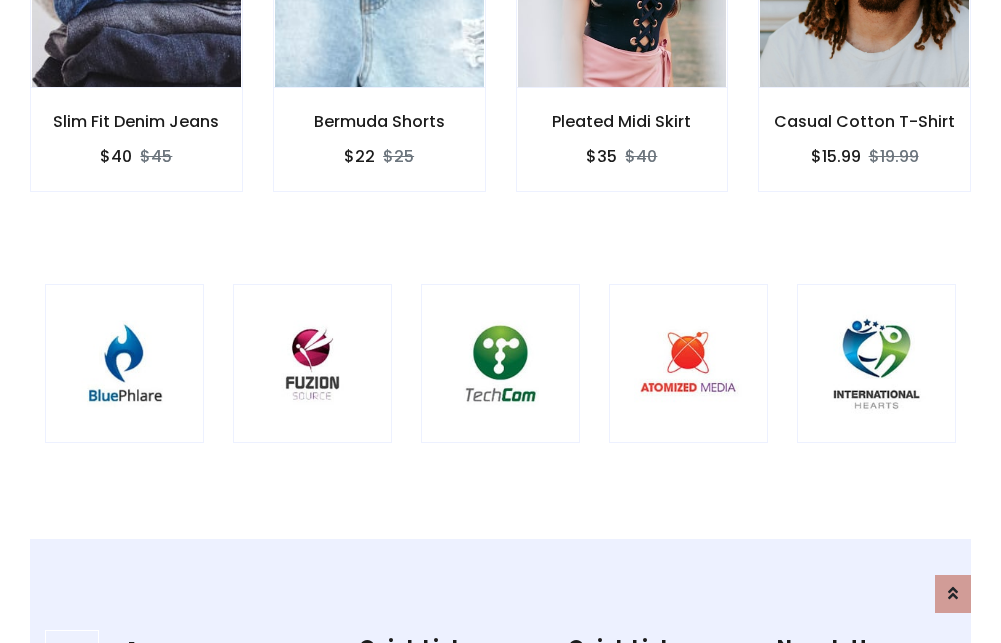 click at bounding box center [500, 363] 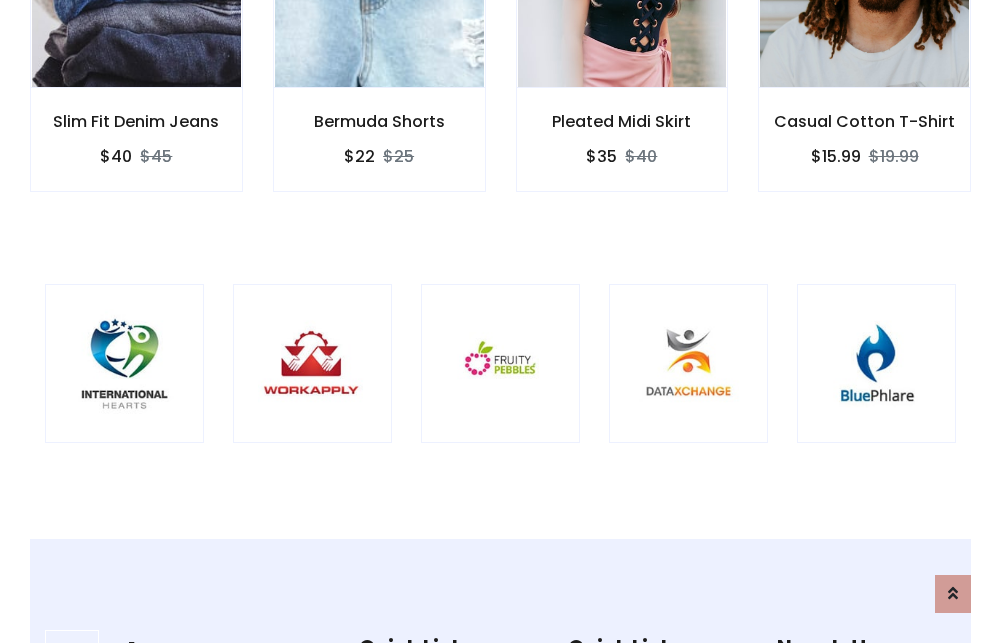click at bounding box center (500, 363) 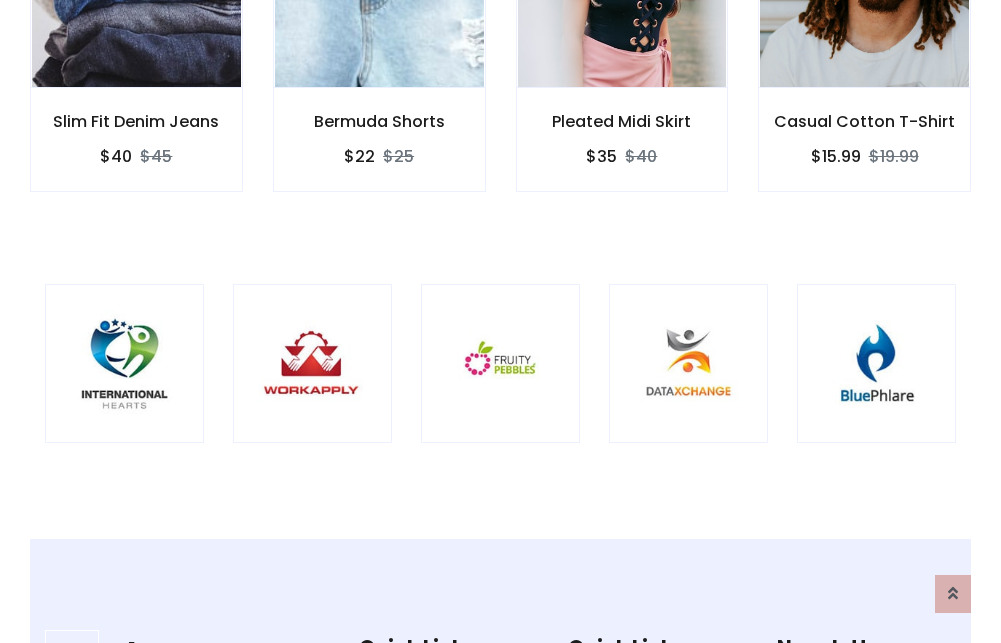 scroll, scrollTop: 0, scrollLeft: 0, axis: both 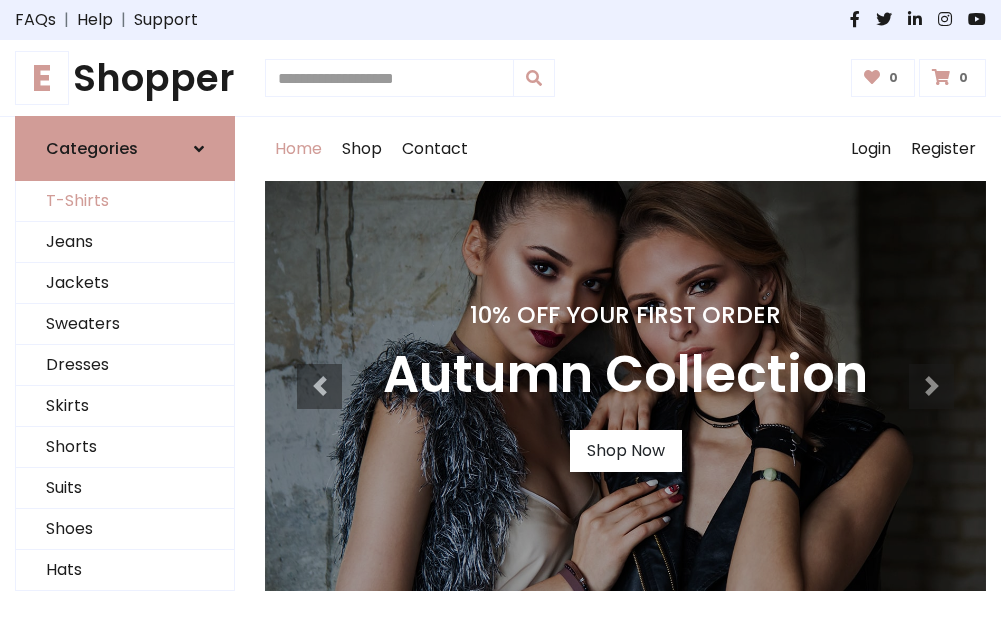 click on "T-Shirts" at bounding box center (125, 201) 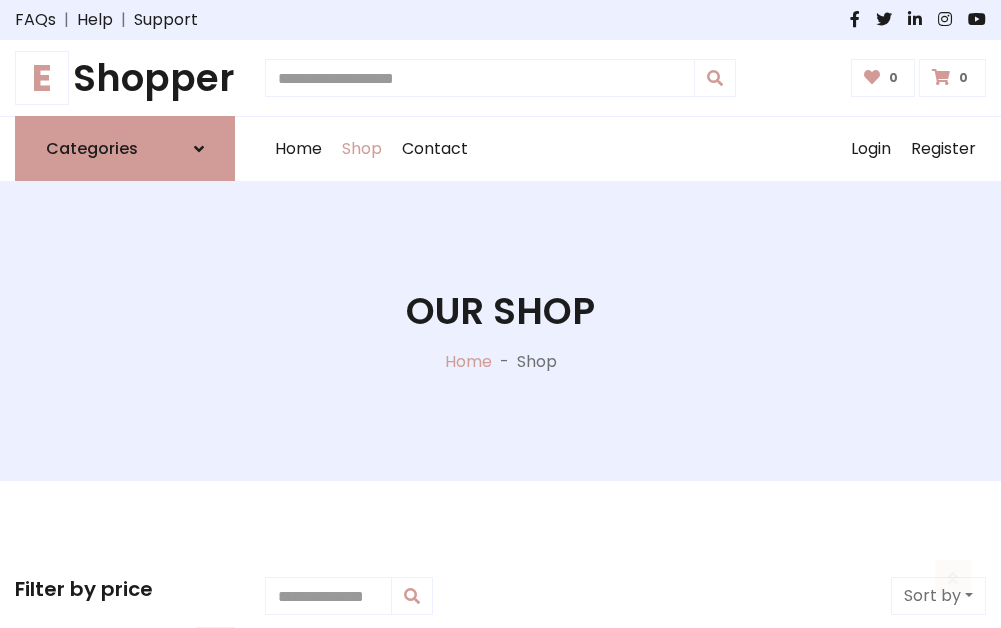 scroll, scrollTop: 802, scrollLeft: 0, axis: vertical 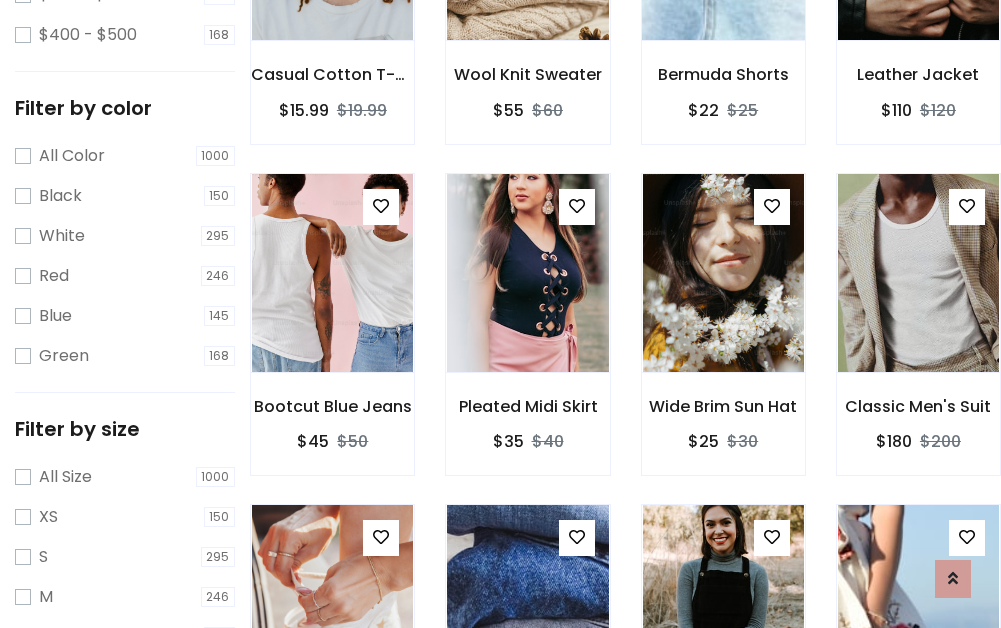 click at bounding box center (723, -59) 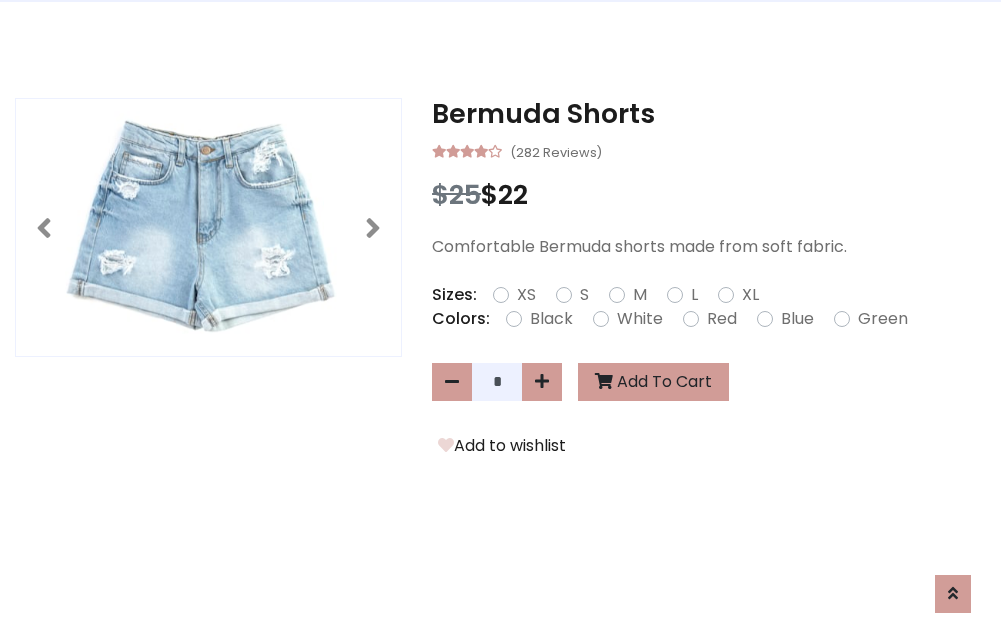 scroll, scrollTop: 0, scrollLeft: 0, axis: both 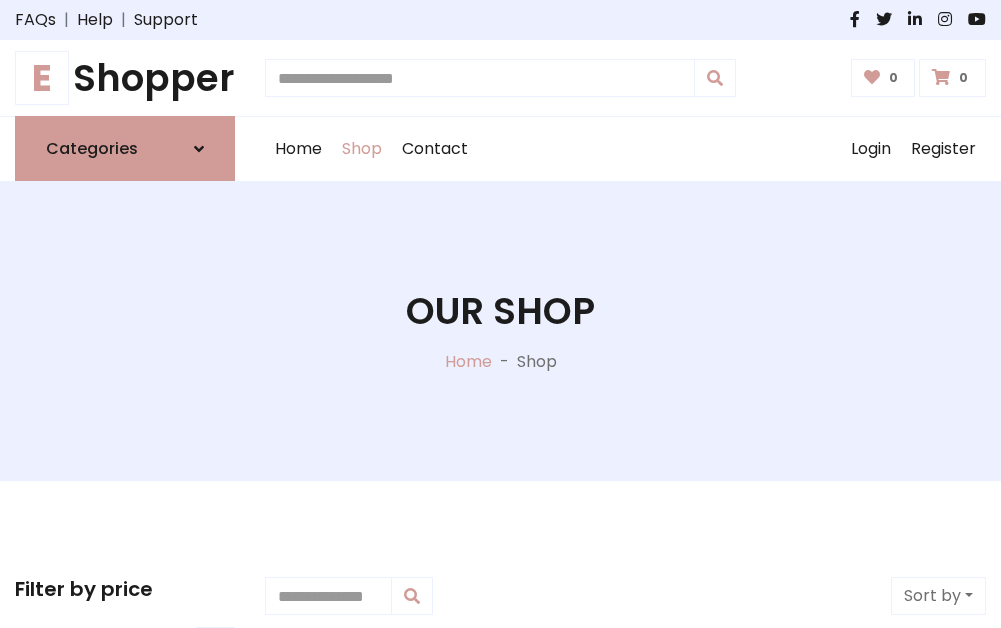 click on "E Shopper" at bounding box center [125, 78] 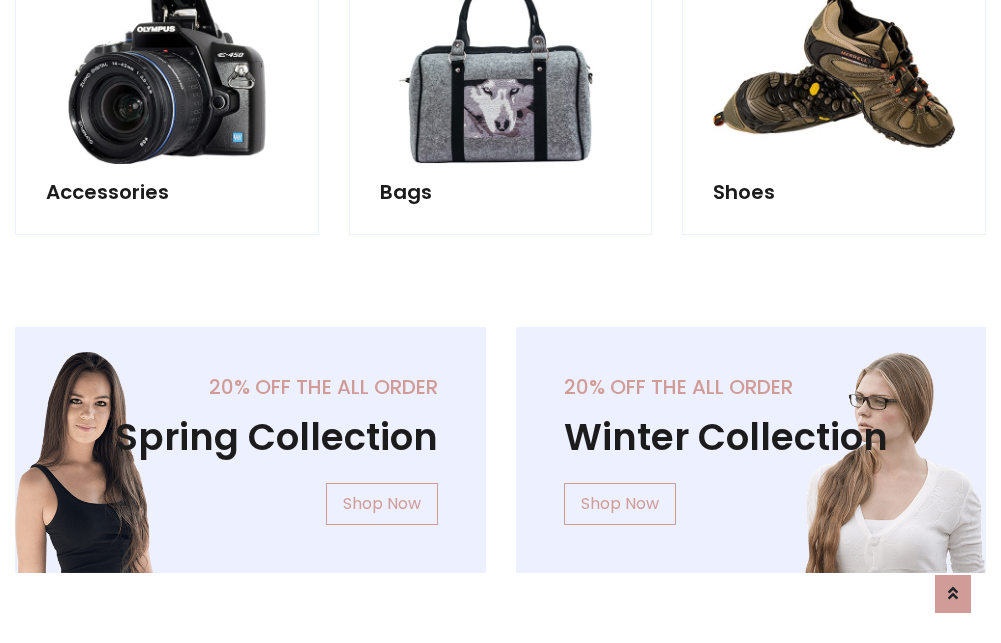 scroll, scrollTop: 1943, scrollLeft: 0, axis: vertical 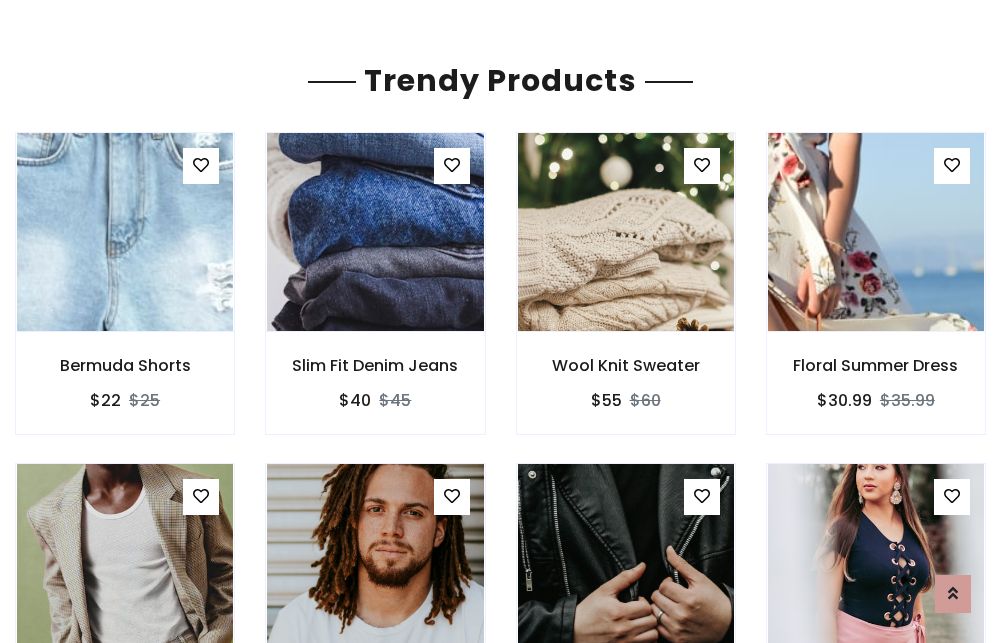 click on "Shop" at bounding box center [362, -1794] 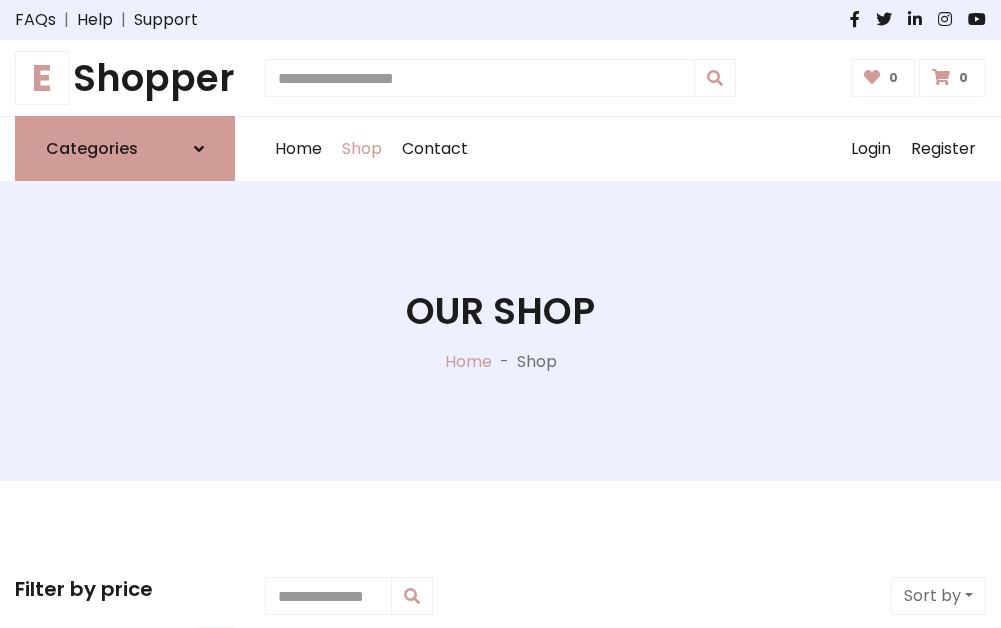 scroll, scrollTop: 0, scrollLeft: 0, axis: both 